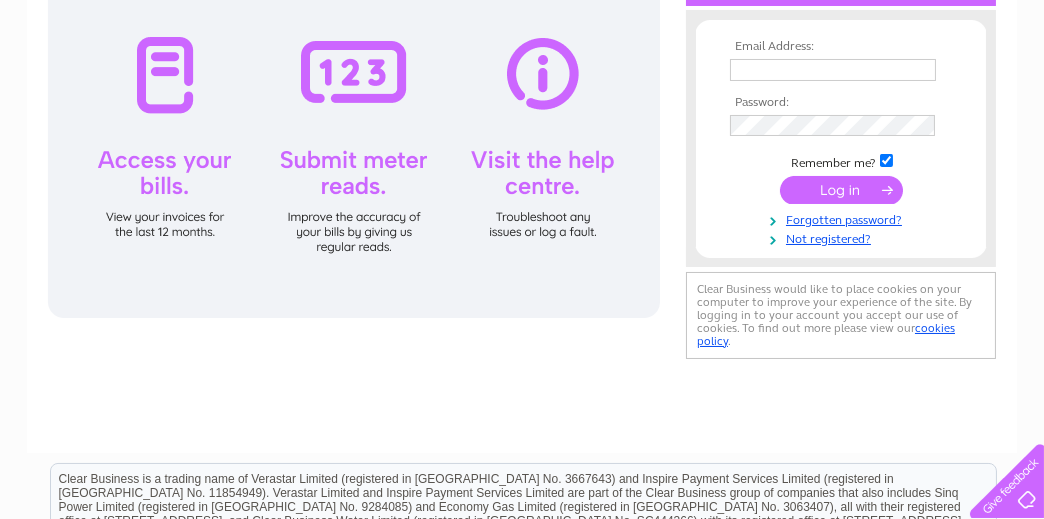 scroll, scrollTop: 300, scrollLeft: 0, axis: vertical 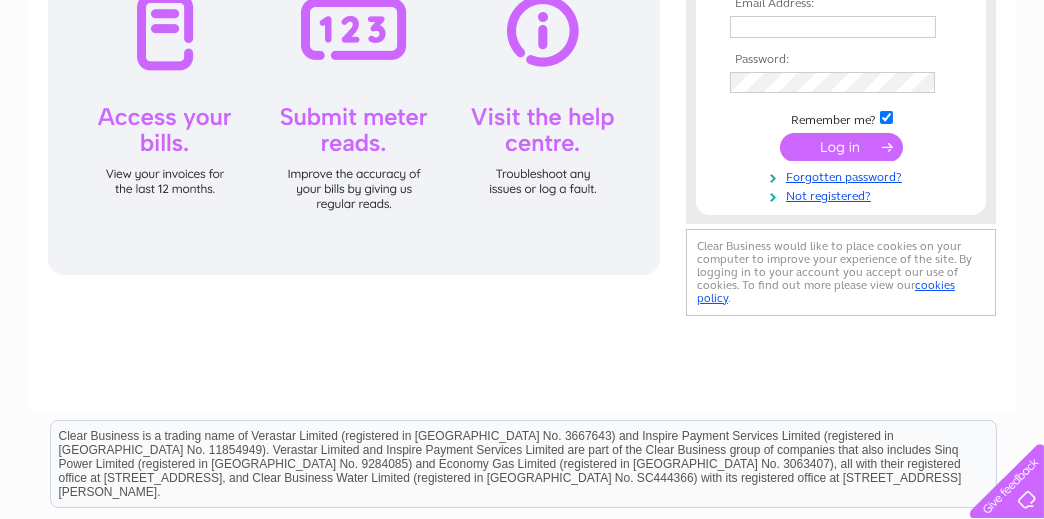 type on "davechris21@talktalk.net" 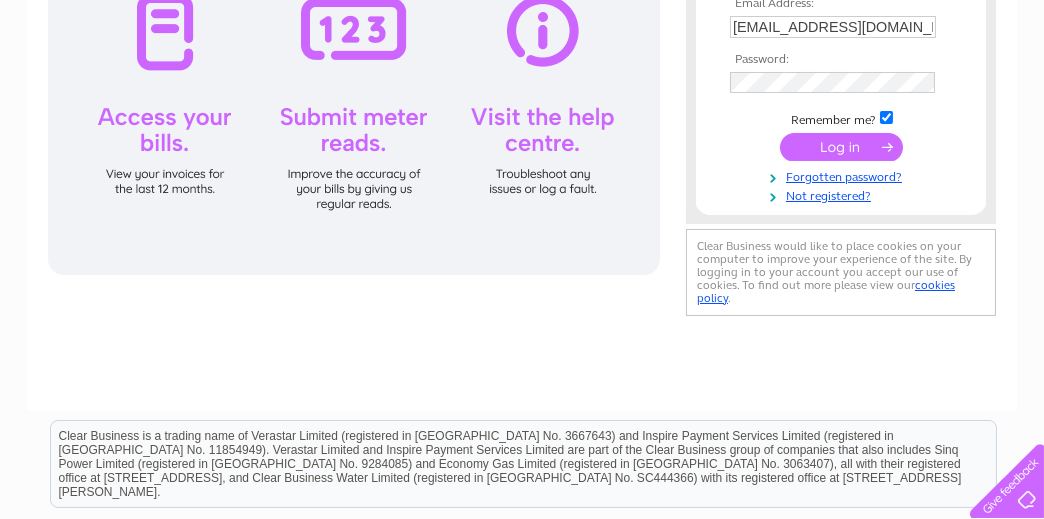 click at bounding box center (841, 147) 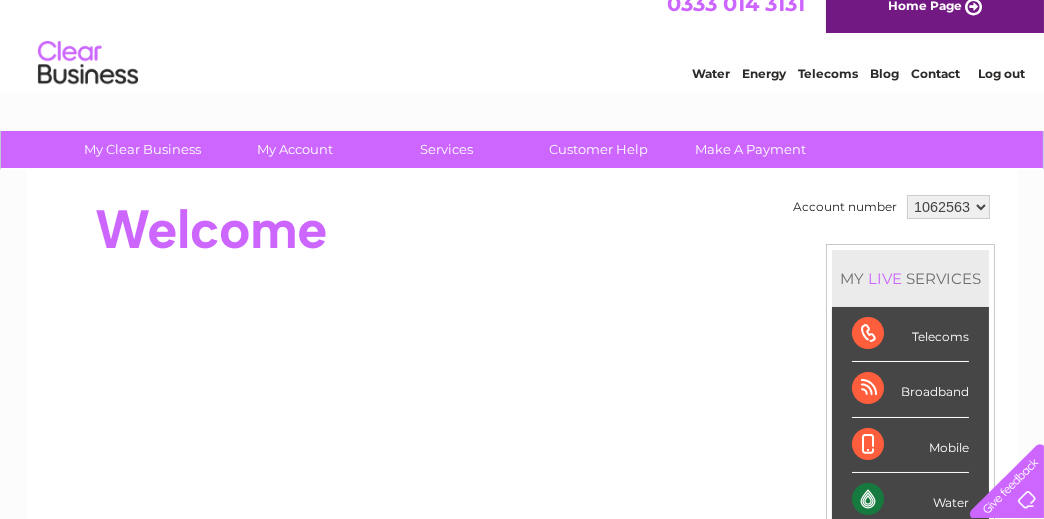 scroll, scrollTop: 0, scrollLeft: 0, axis: both 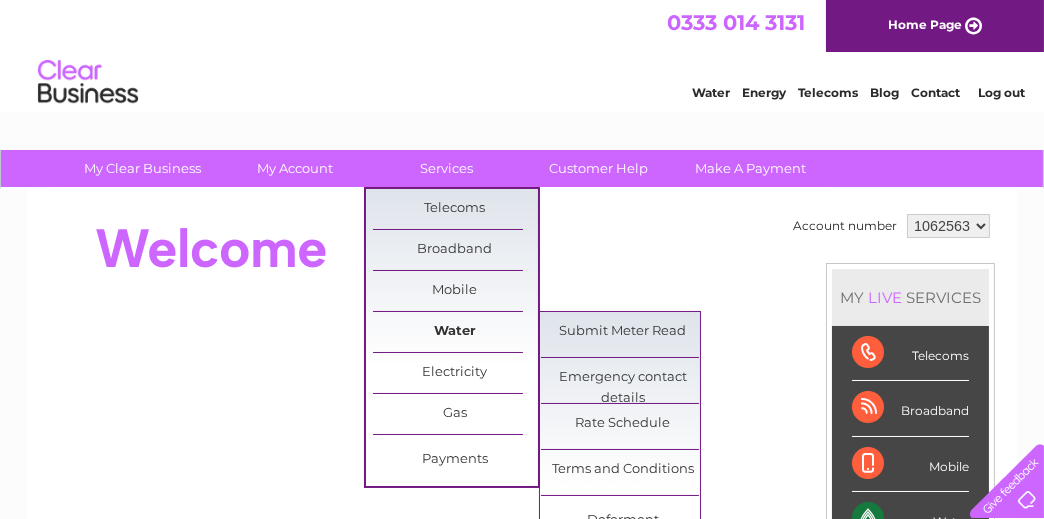 click on "Water" at bounding box center (455, 332) 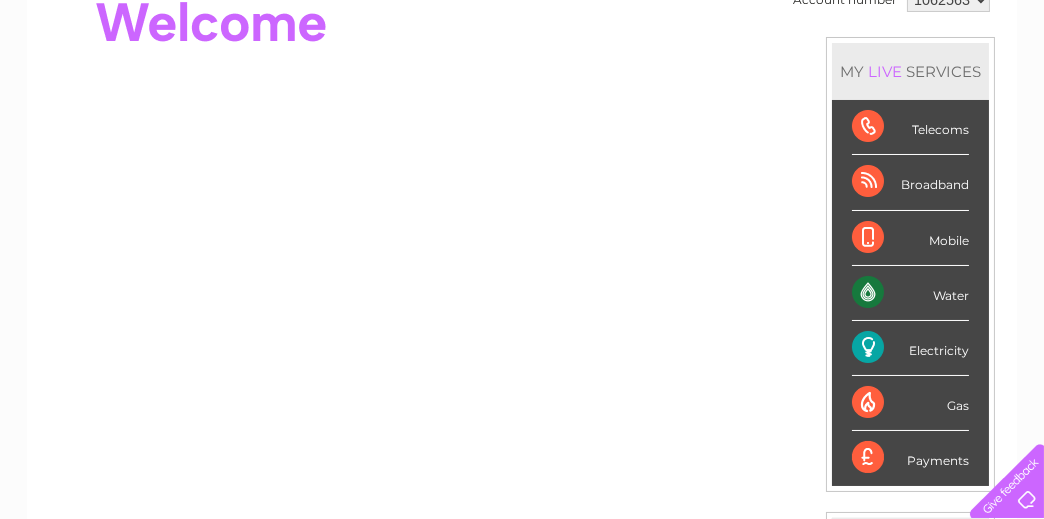 scroll, scrollTop: 0, scrollLeft: 0, axis: both 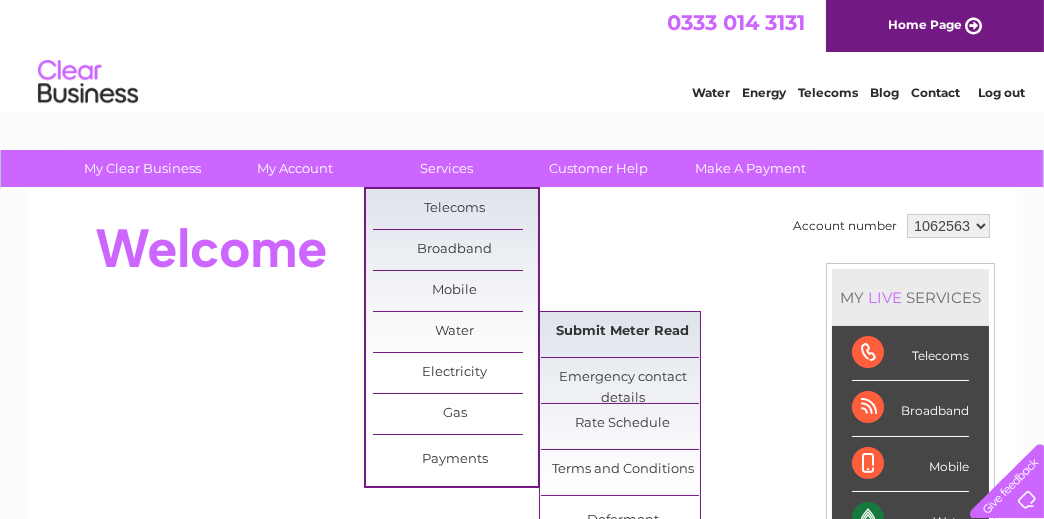click on "Submit Meter Read" at bounding box center [623, 332] 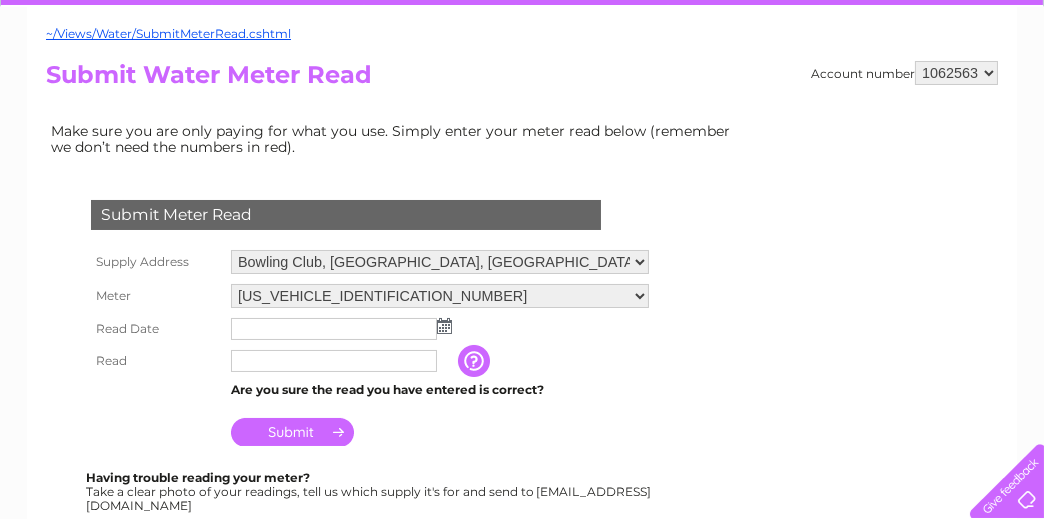 scroll, scrollTop: 300, scrollLeft: 0, axis: vertical 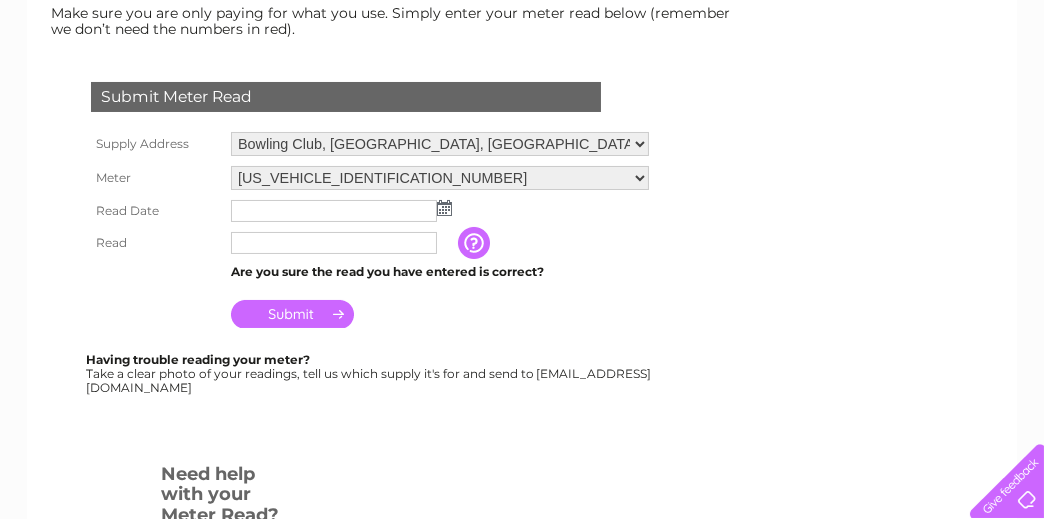 click at bounding box center [444, 208] 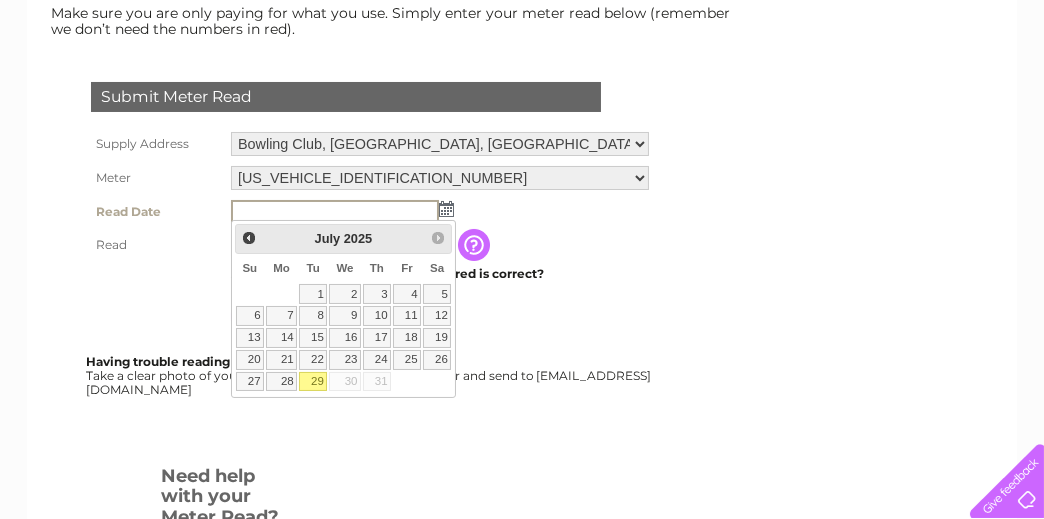 click on "Su Mo Tu We Th Fr Sa     1 2 3 4 5 6 7 8 9 10 11 12 13 14 15 16 17 18 19 20 21 22 23 24 25 26 27 28 29 30 31" at bounding box center [344, 323] 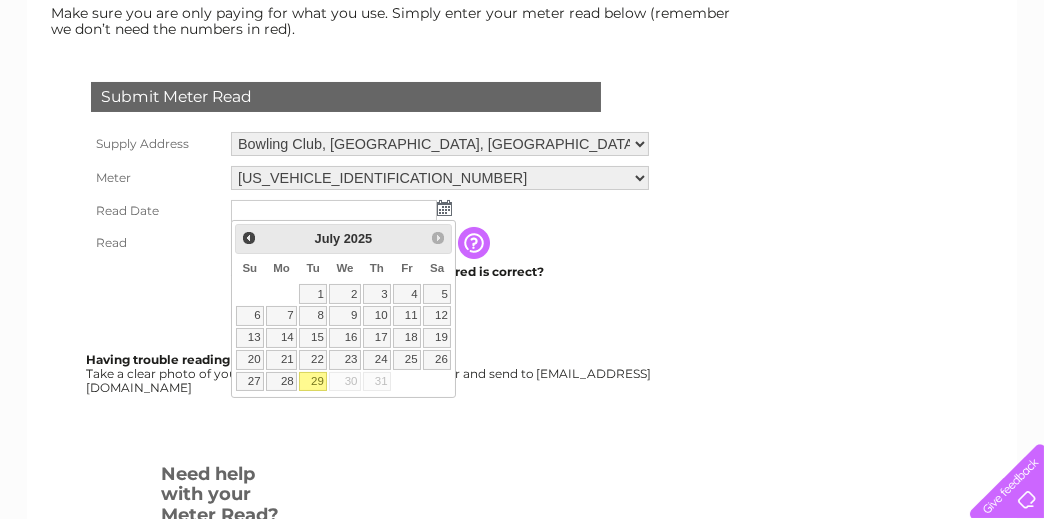 click on "29" at bounding box center (313, 382) 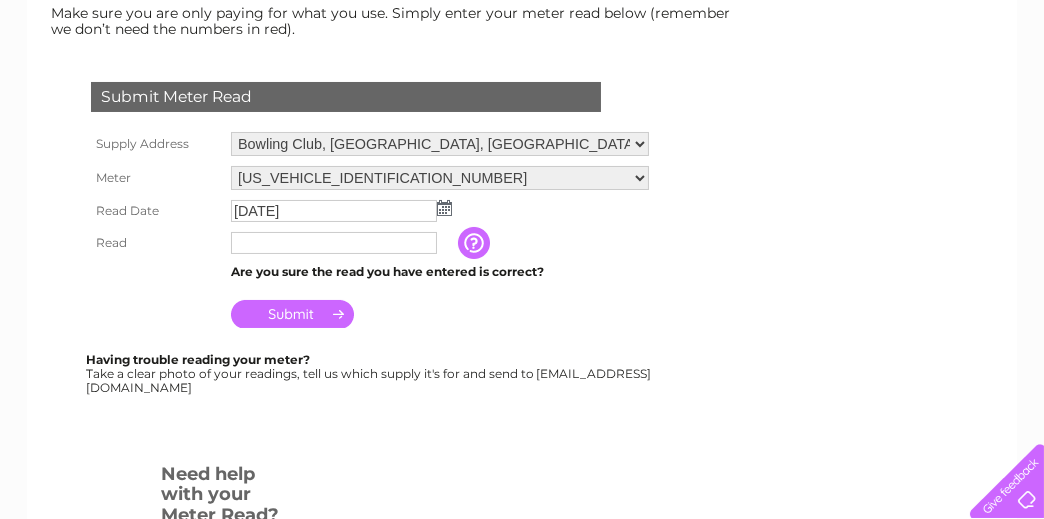 drag, startPoint x: 257, startPoint y: 247, endPoint x: 293, endPoint y: 253, distance: 36.496574 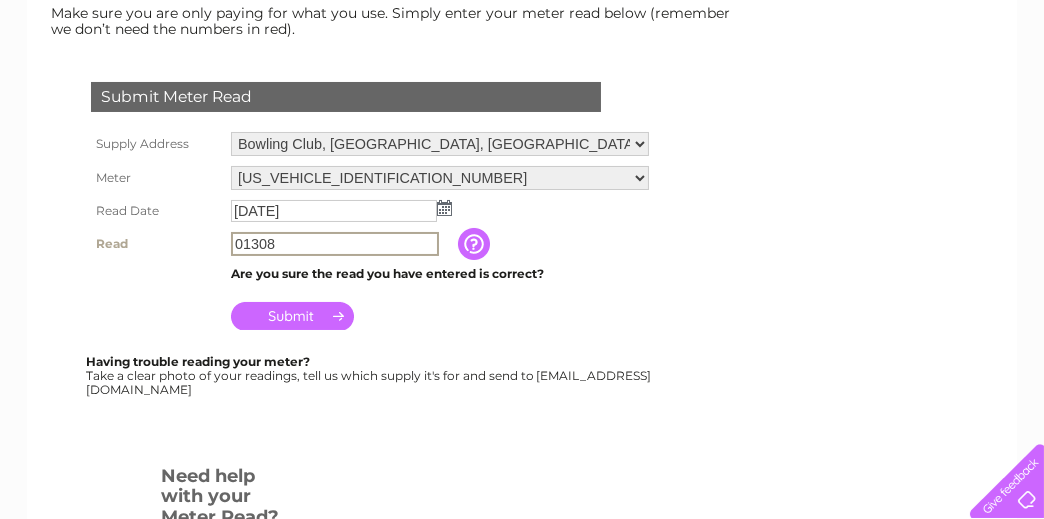 type on "01308" 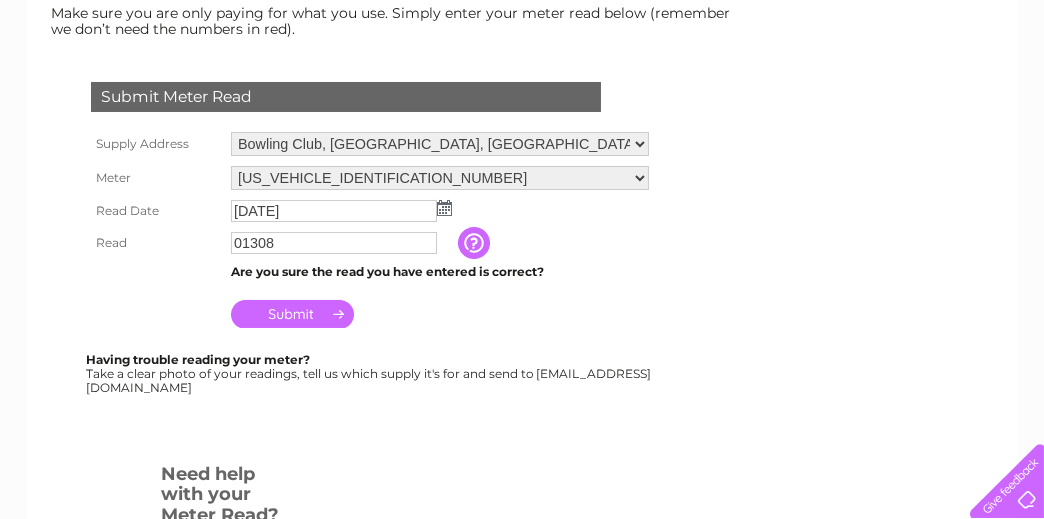 click on "Submit" at bounding box center (292, 314) 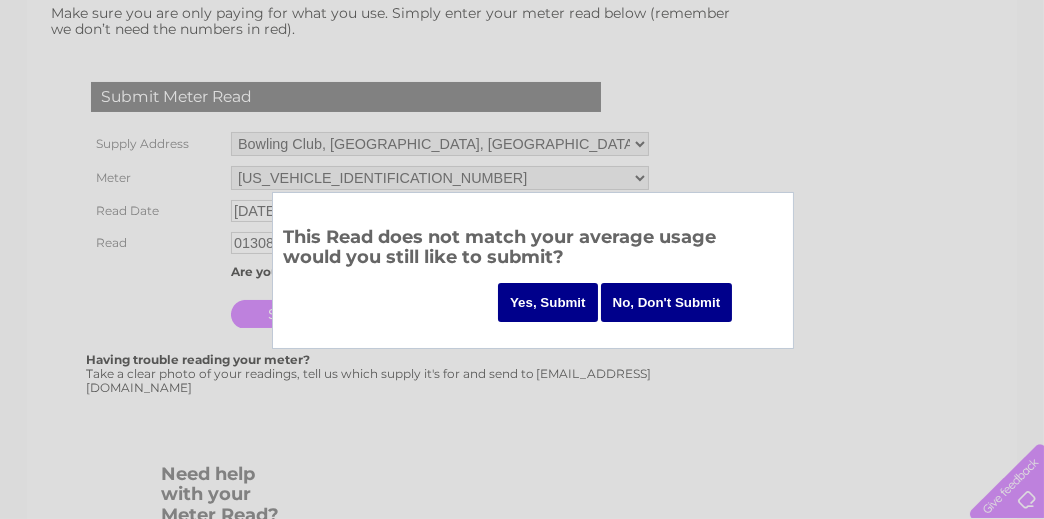 click on "Yes, Submit" at bounding box center (548, 302) 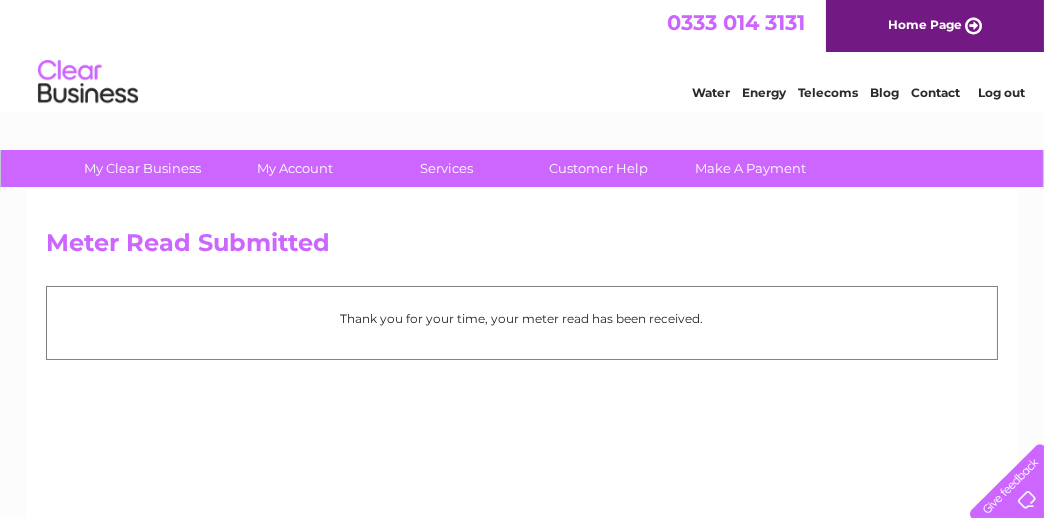 scroll, scrollTop: 0, scrollLeft: 0, axis: both 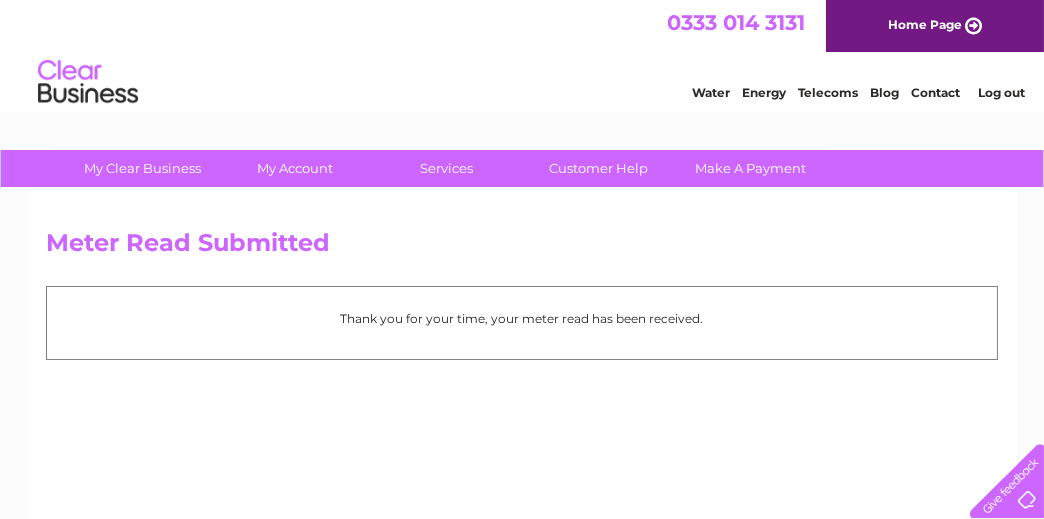 click on "Log out" at bounding box center (1001, 92) 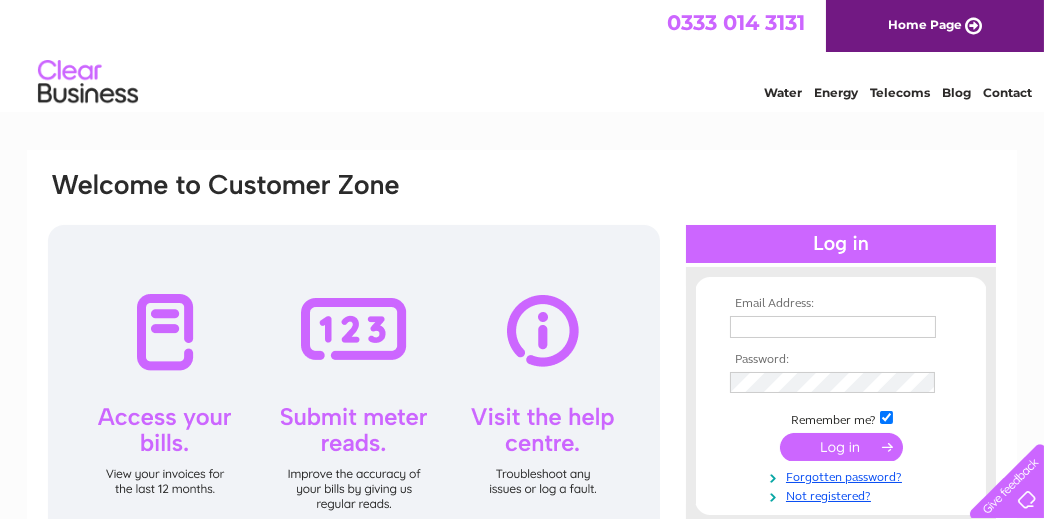 scroll, scrollTop: 0, scrollLeft: 0, axis: both 